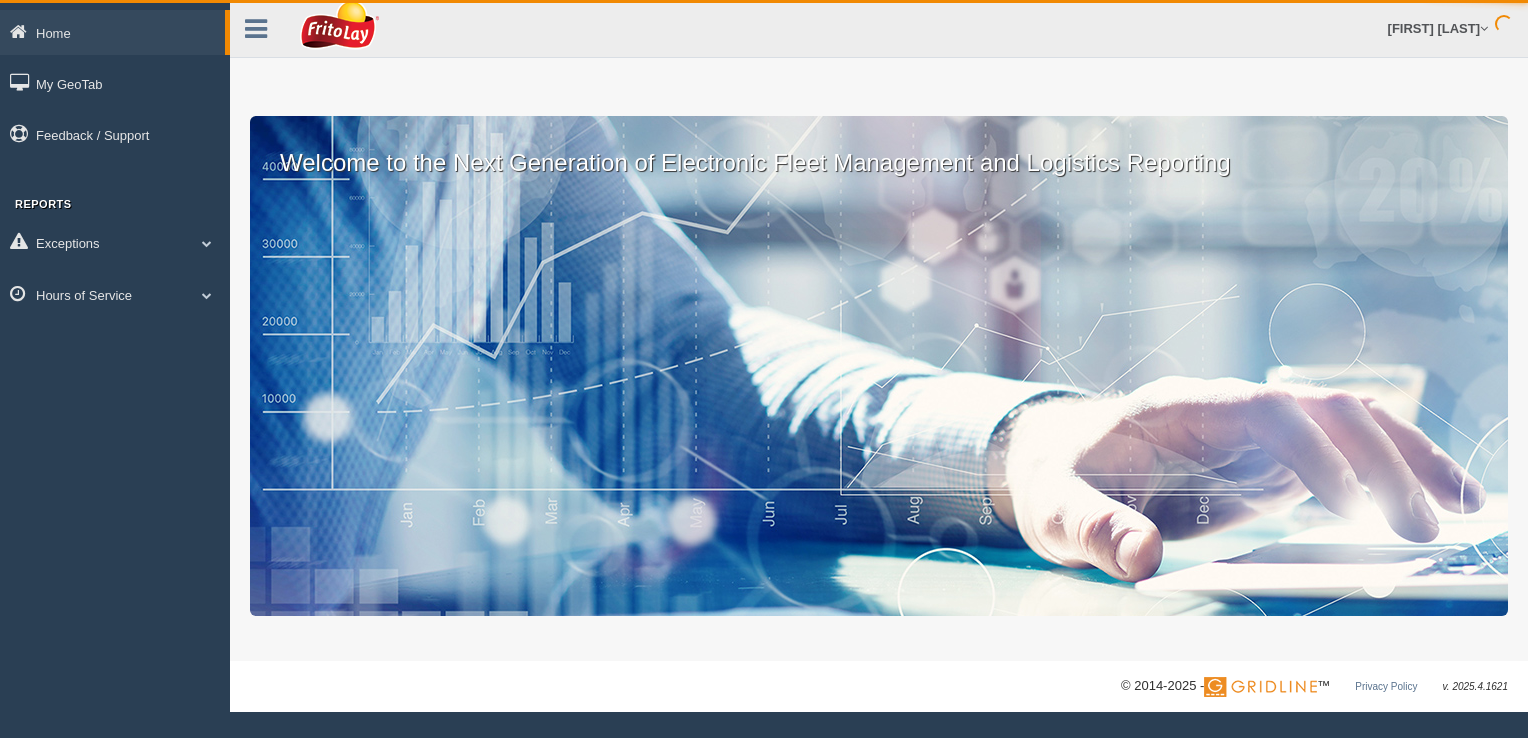 scroll, scrollTop: 0, scrollLeft: 0, axis: both 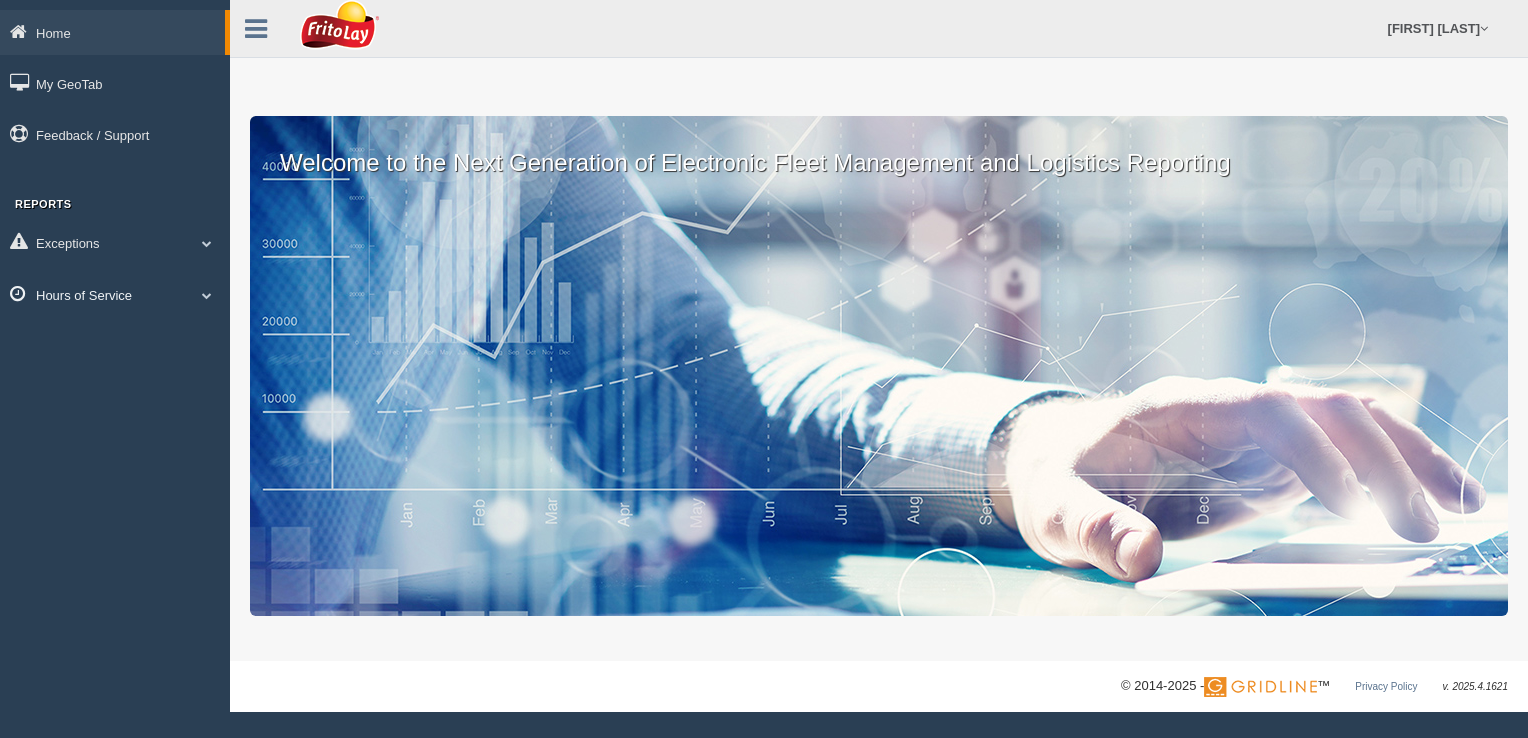 click at bounding box center [207, 243] 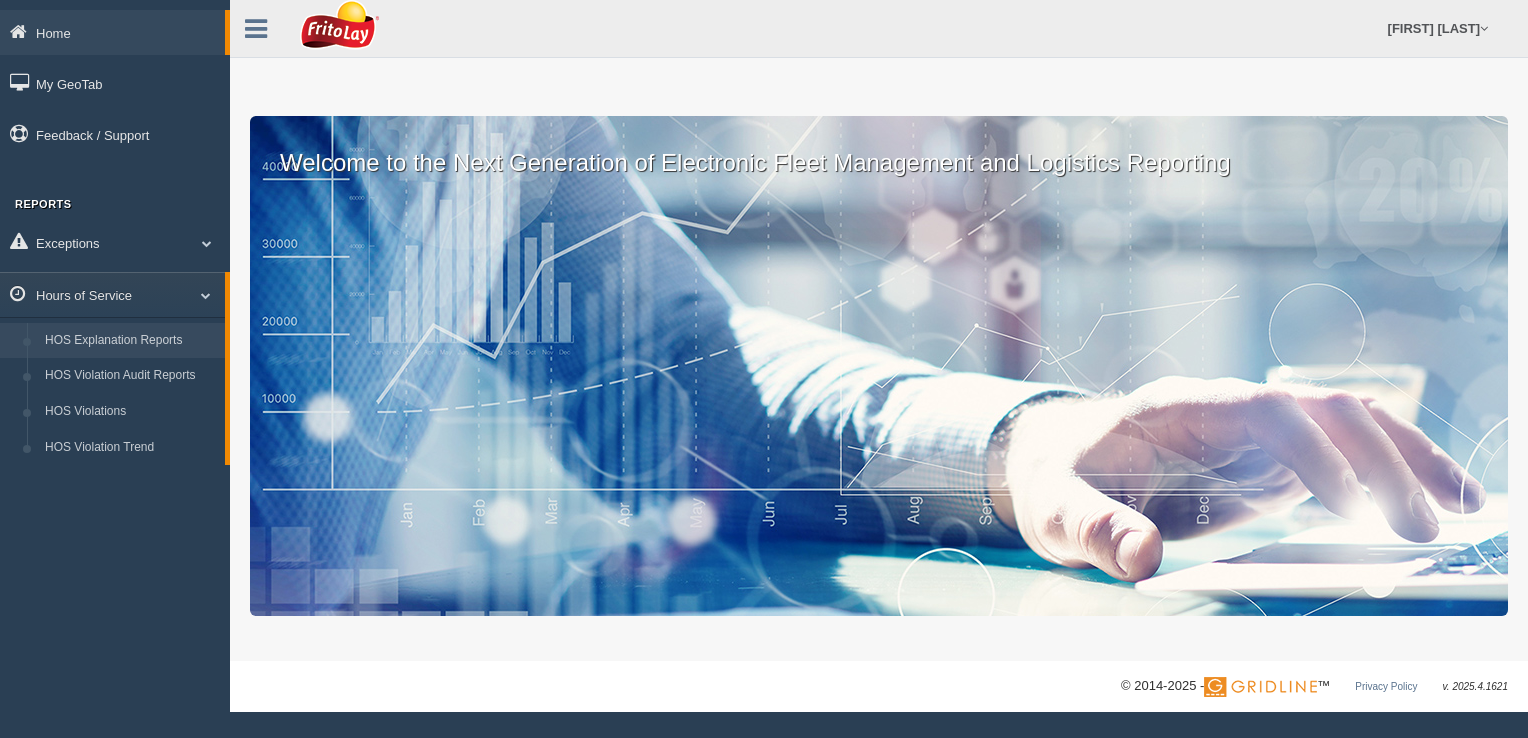 click on "HOS Explanation Reports" at bounding box center (130, 341) 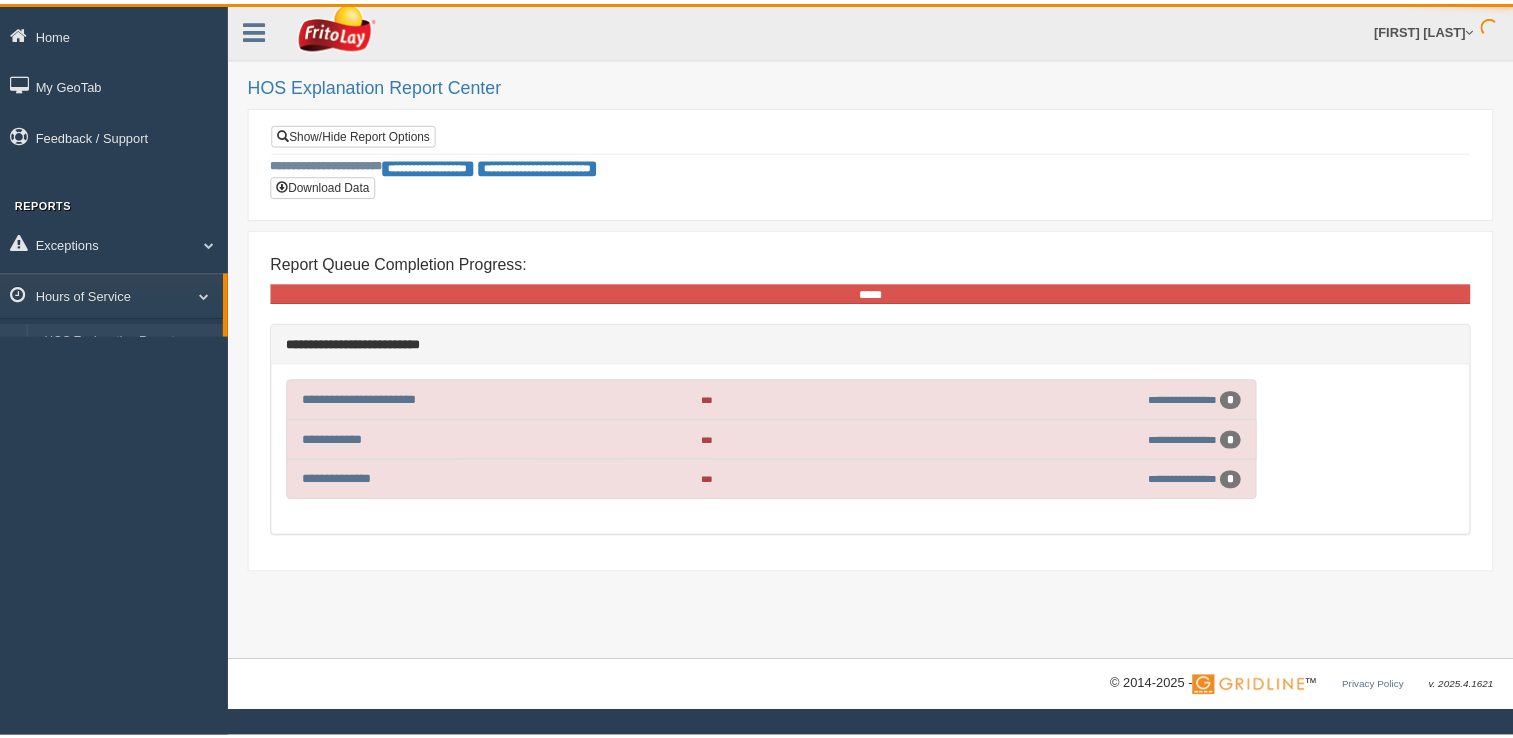 scroll, scrollTop: 0, scrollLeft: 0, axis: both 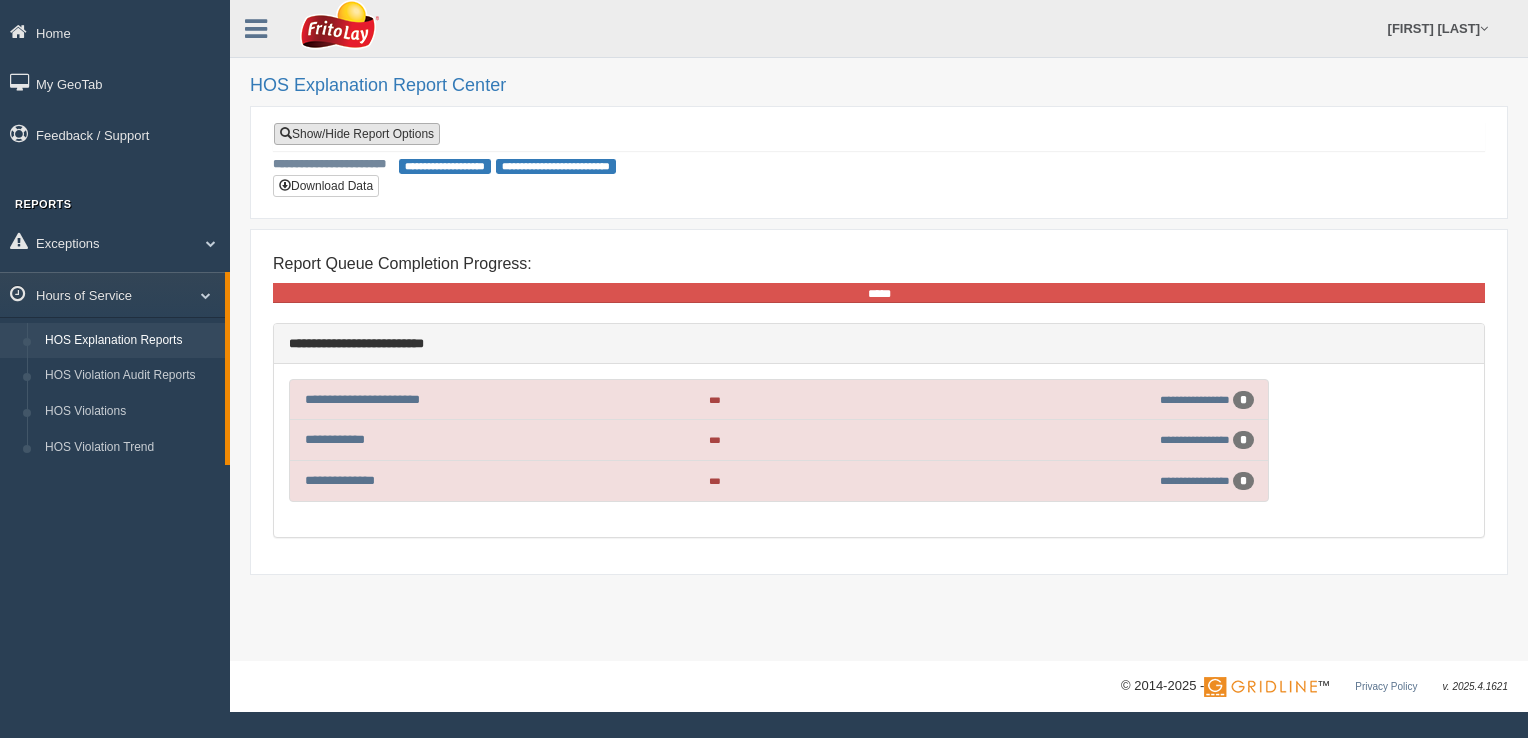click on "Show/Hide Report Options" at bounding box center (357, 134) 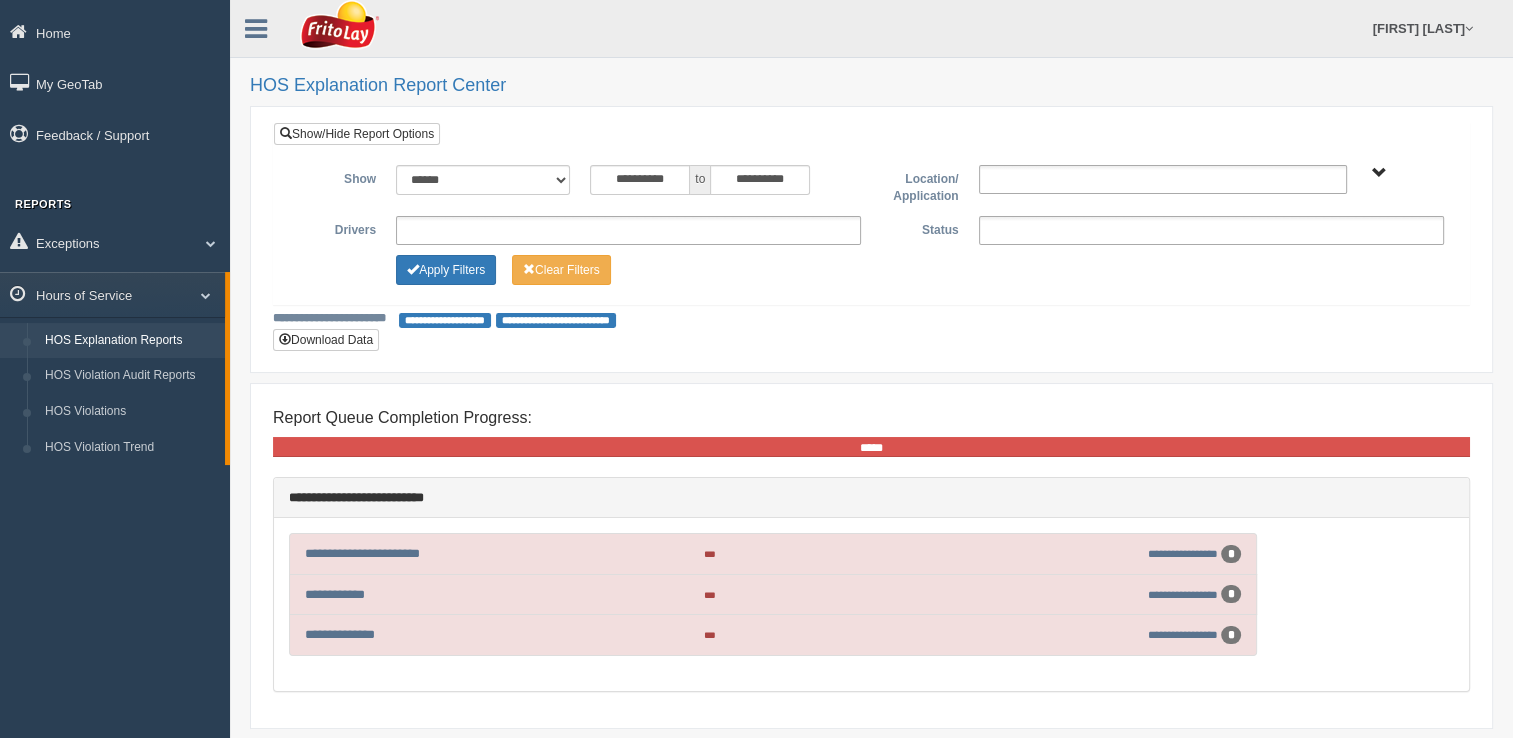 click at bounding box center (628, 230) 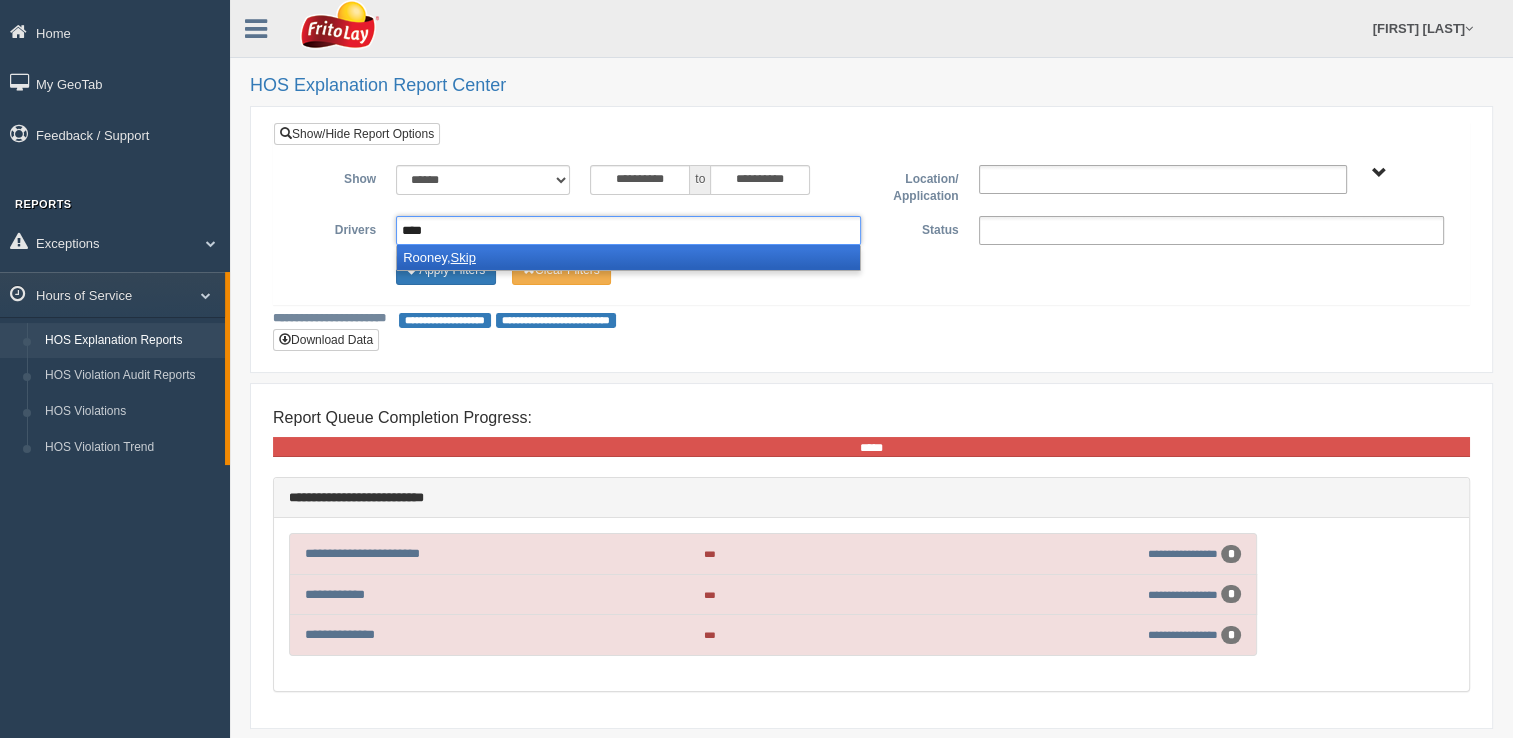 type on "****" 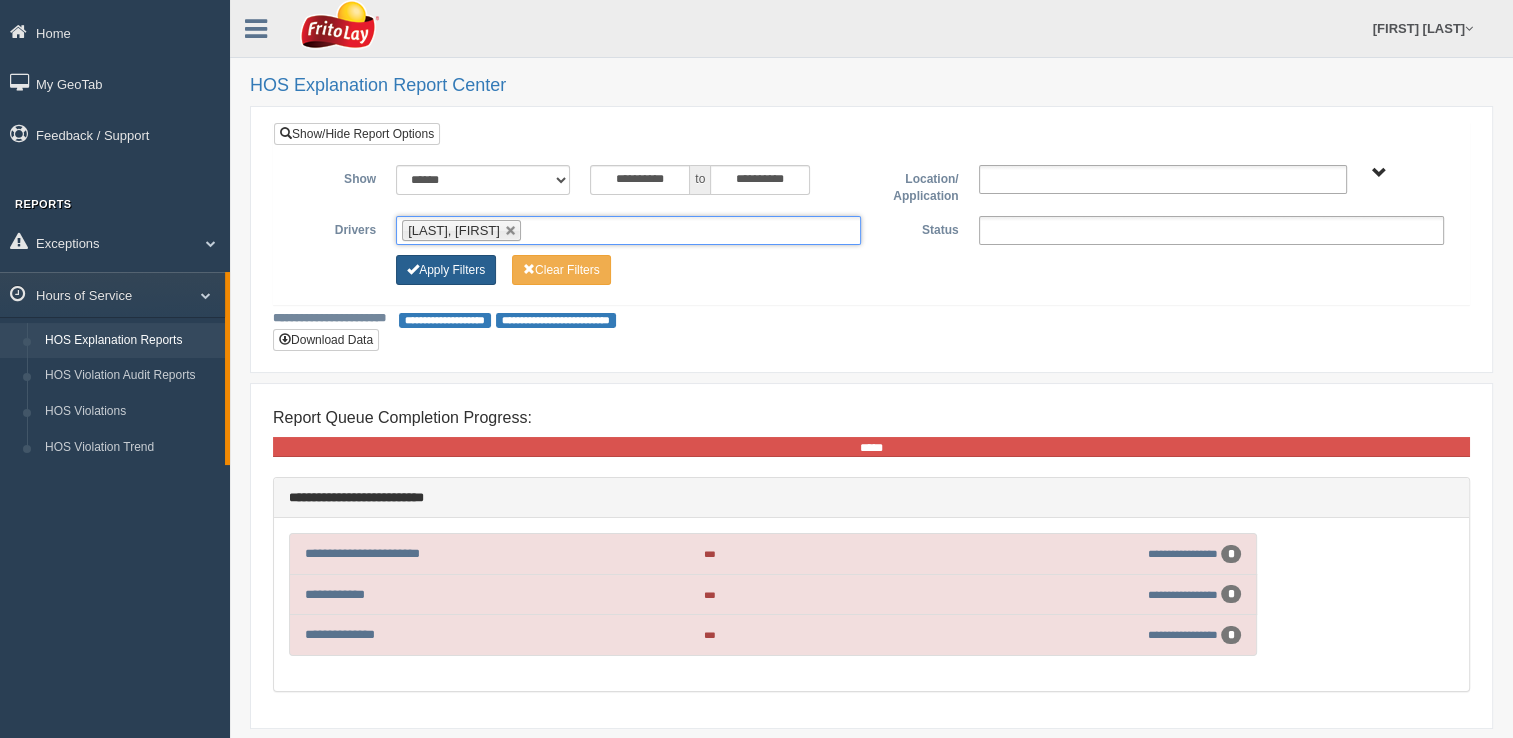 click on "Apply Filters" at bounding box center (446, 270) 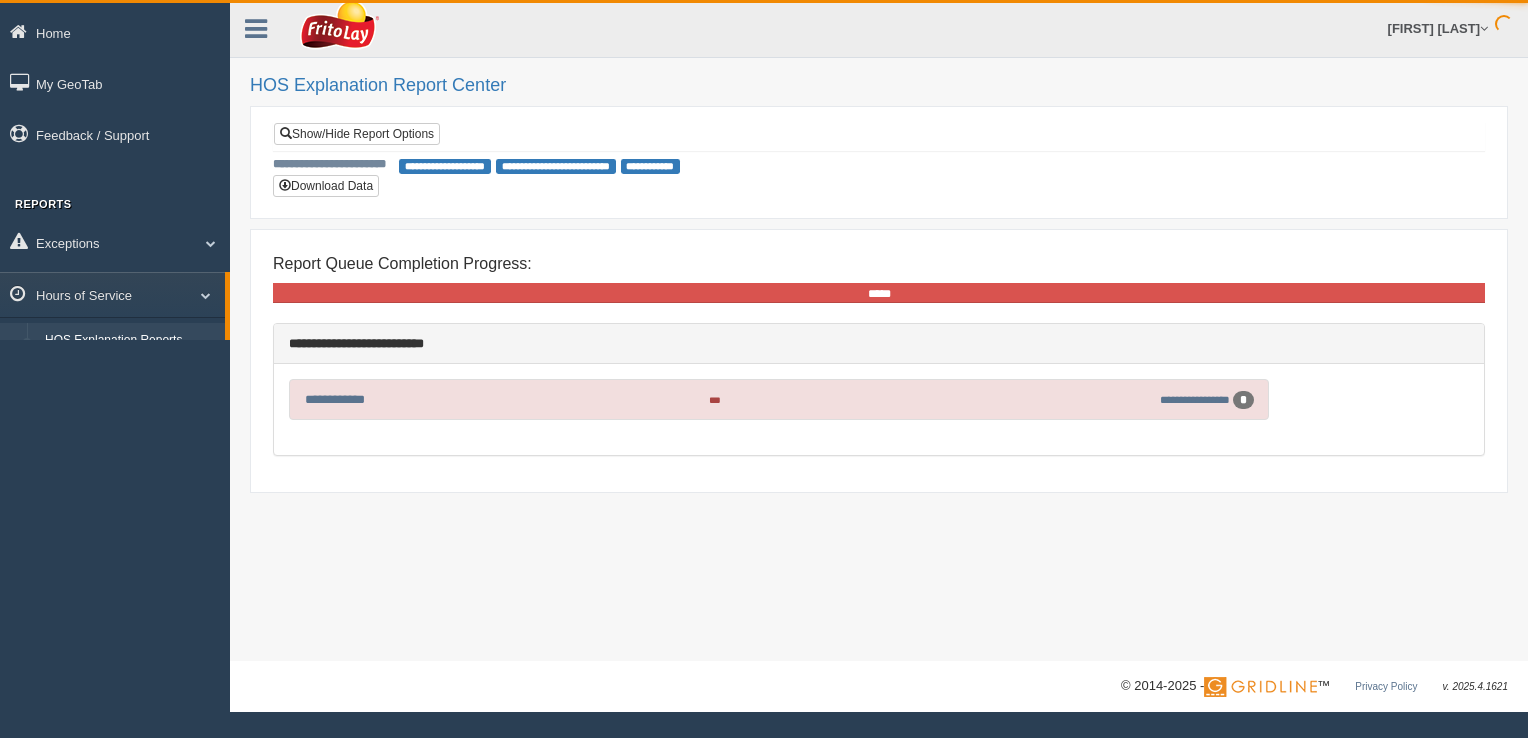 scroll, scrollTop: 0, scrollLeft: 0, axis: both 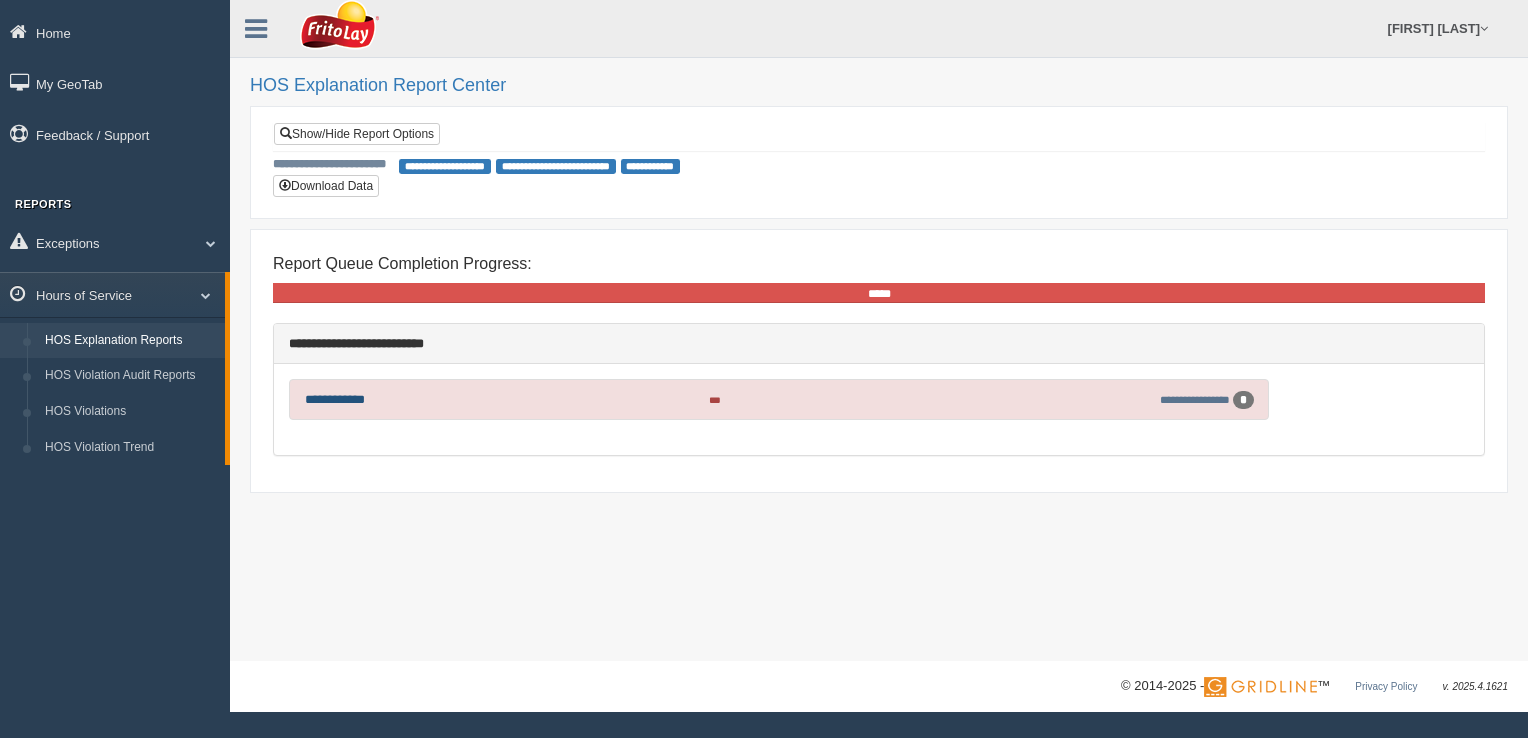 click on "**********" at bounding box center (335, 399) 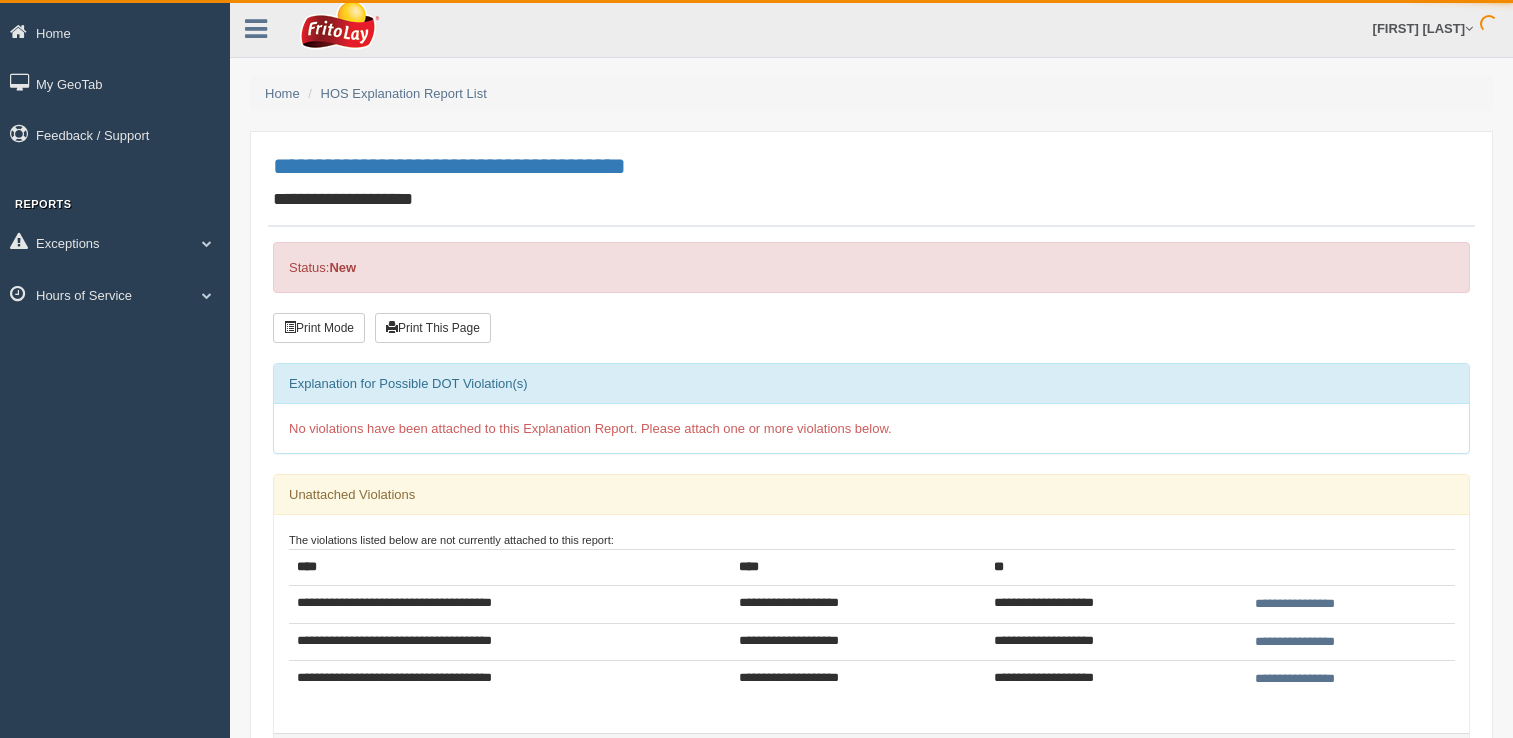 scroll, scrollTop: 0, scrollLeft: 0, axis: both 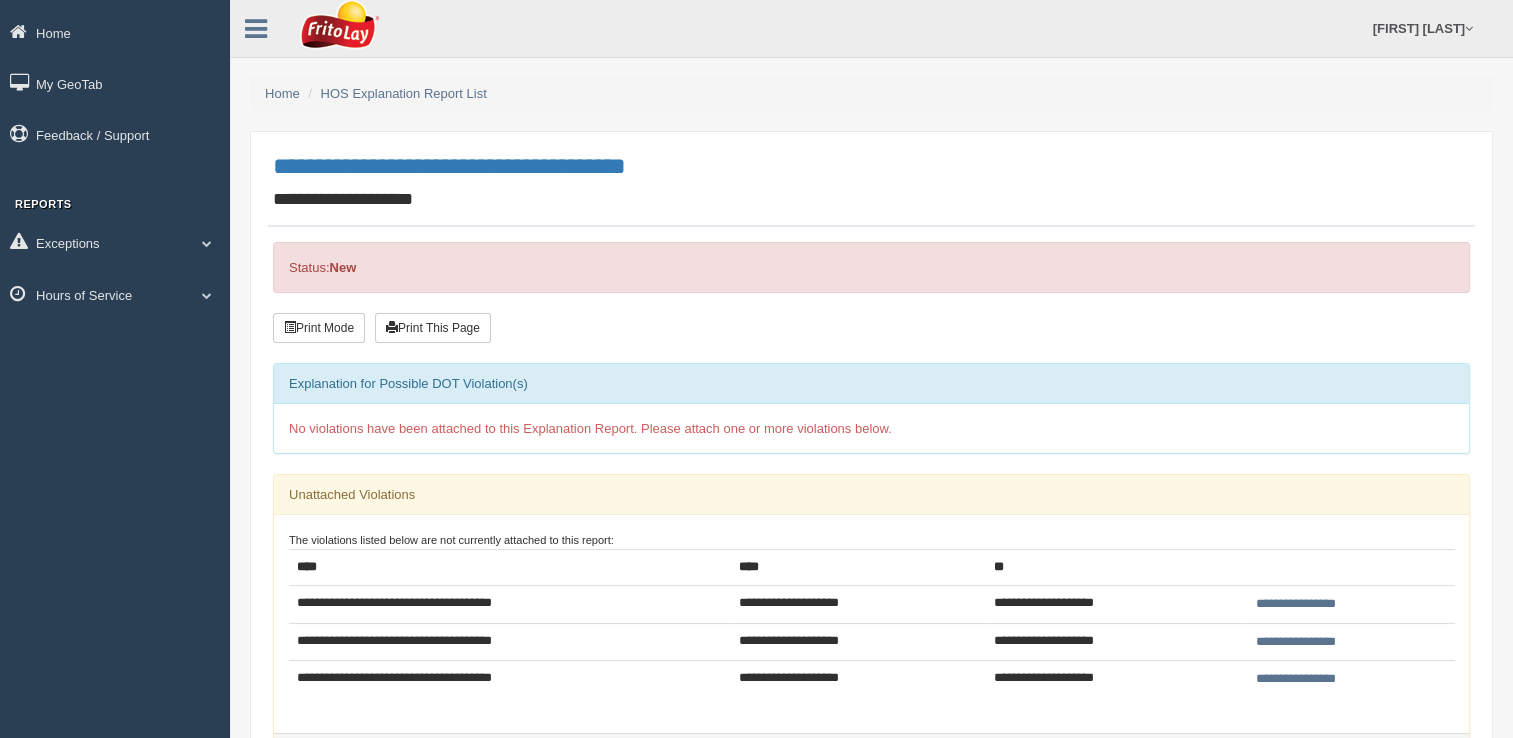 click on "**********" at bounding box center (1295, 604) 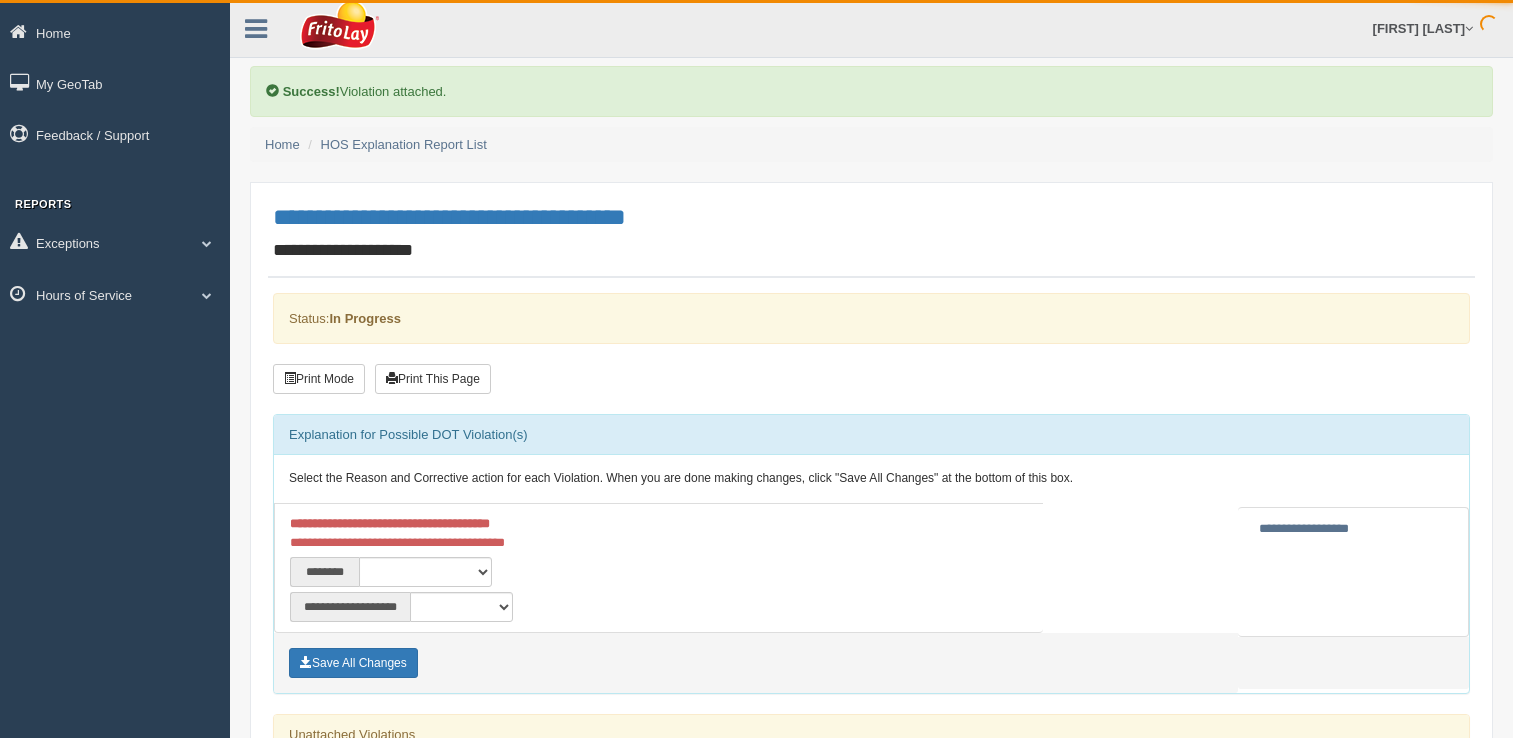 scroll, scrollTop: 0, scrollLeft: 0, axis: both 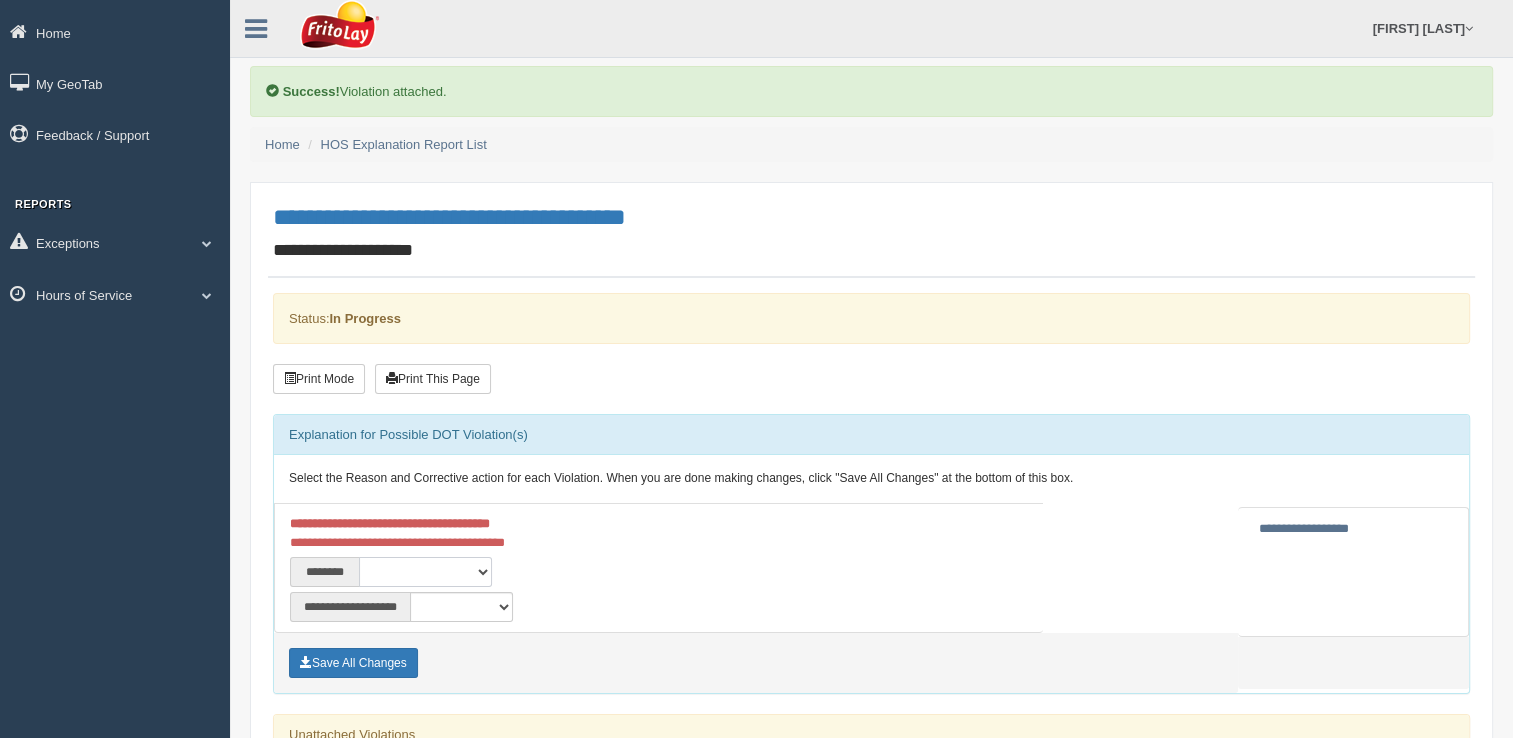 click on "**********" at bounding box center (425, 572) 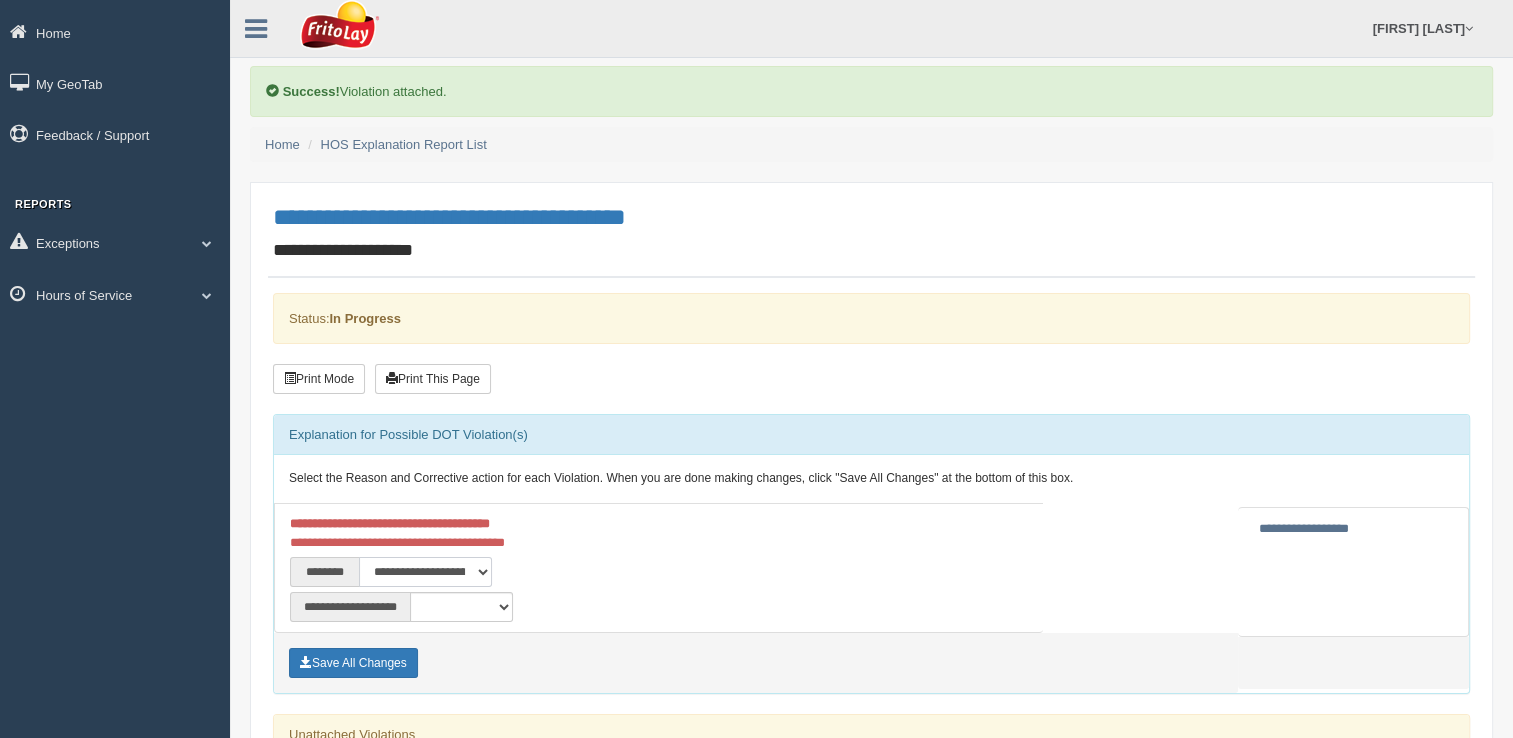 click on "**********" at bounding box center [425, 572] 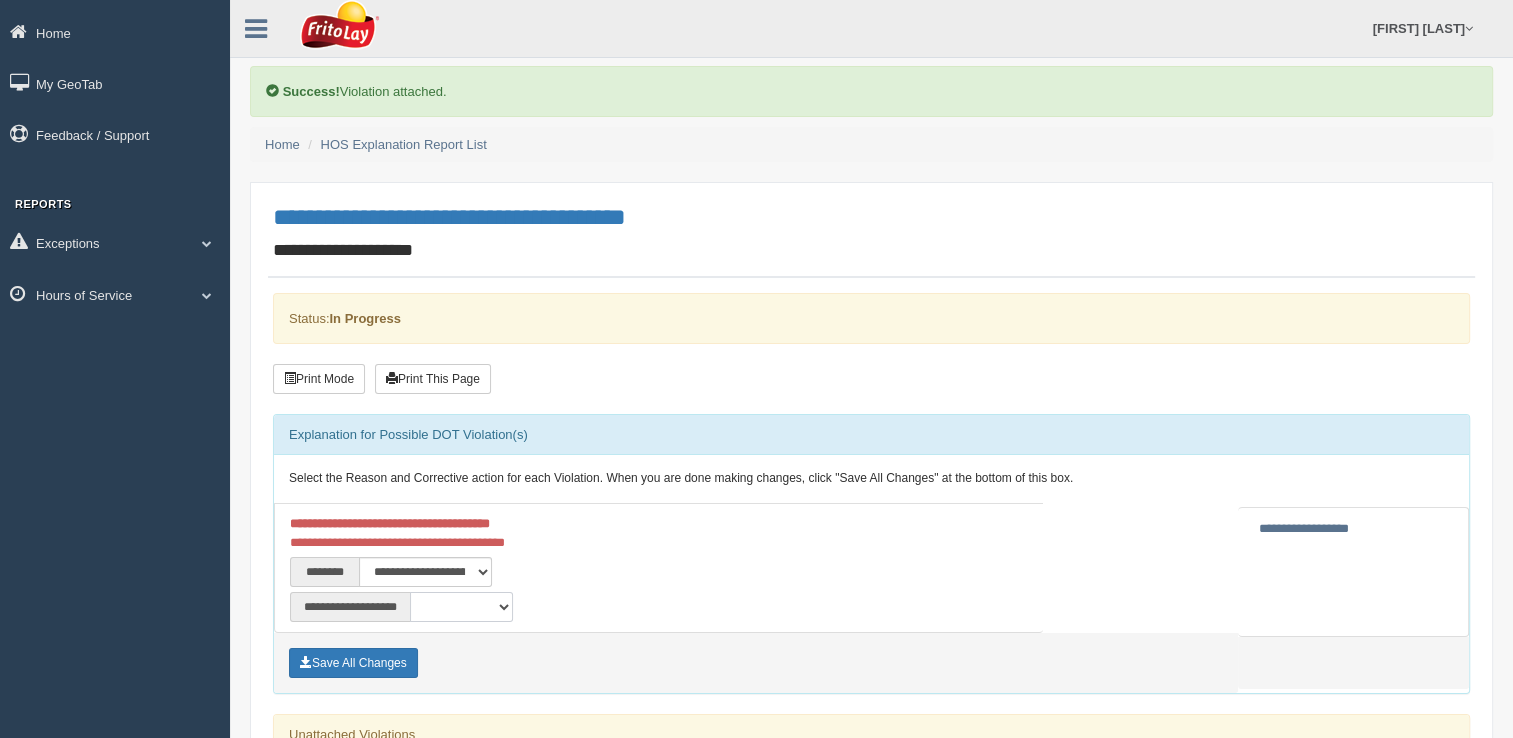 click on "**********" at bounding box center (461, 607) 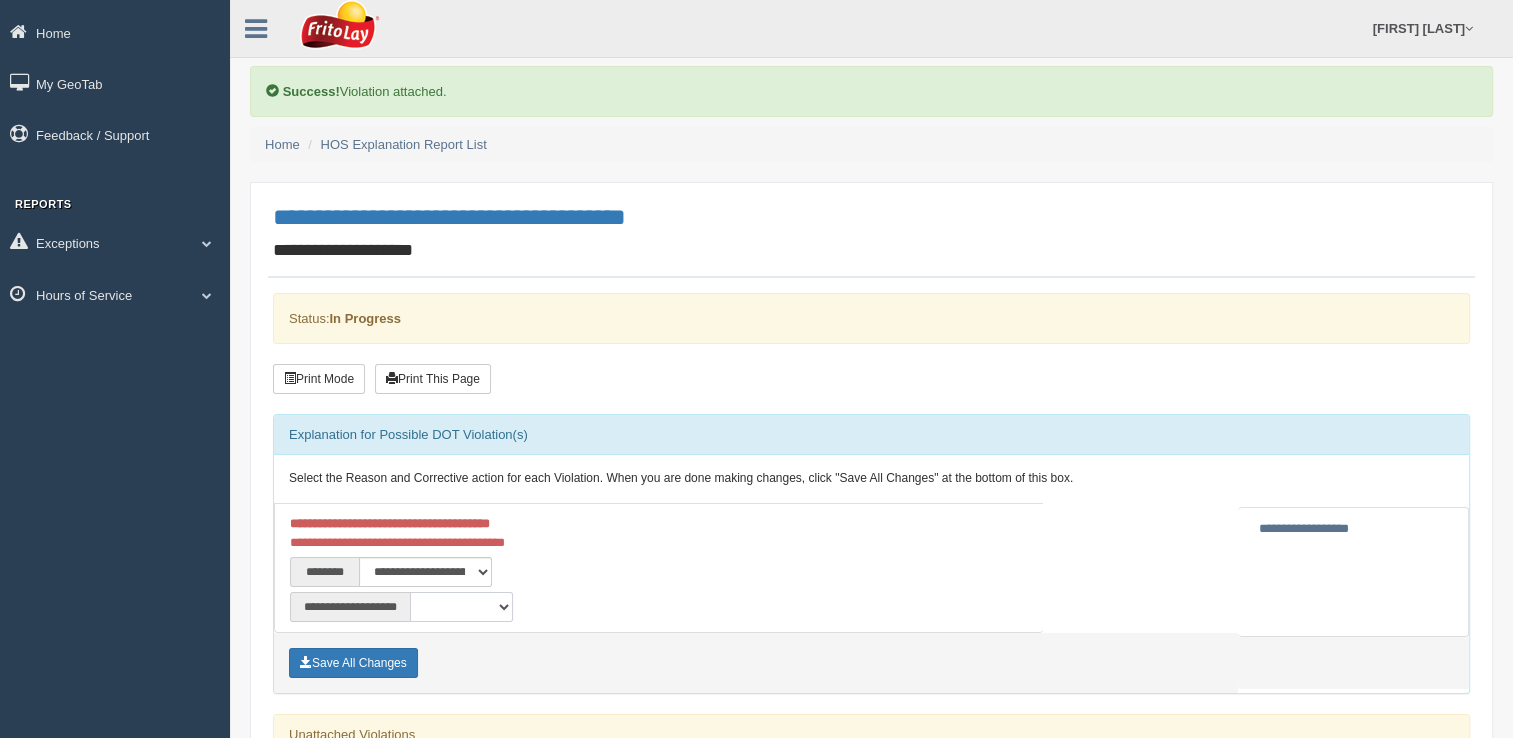 select on "**" 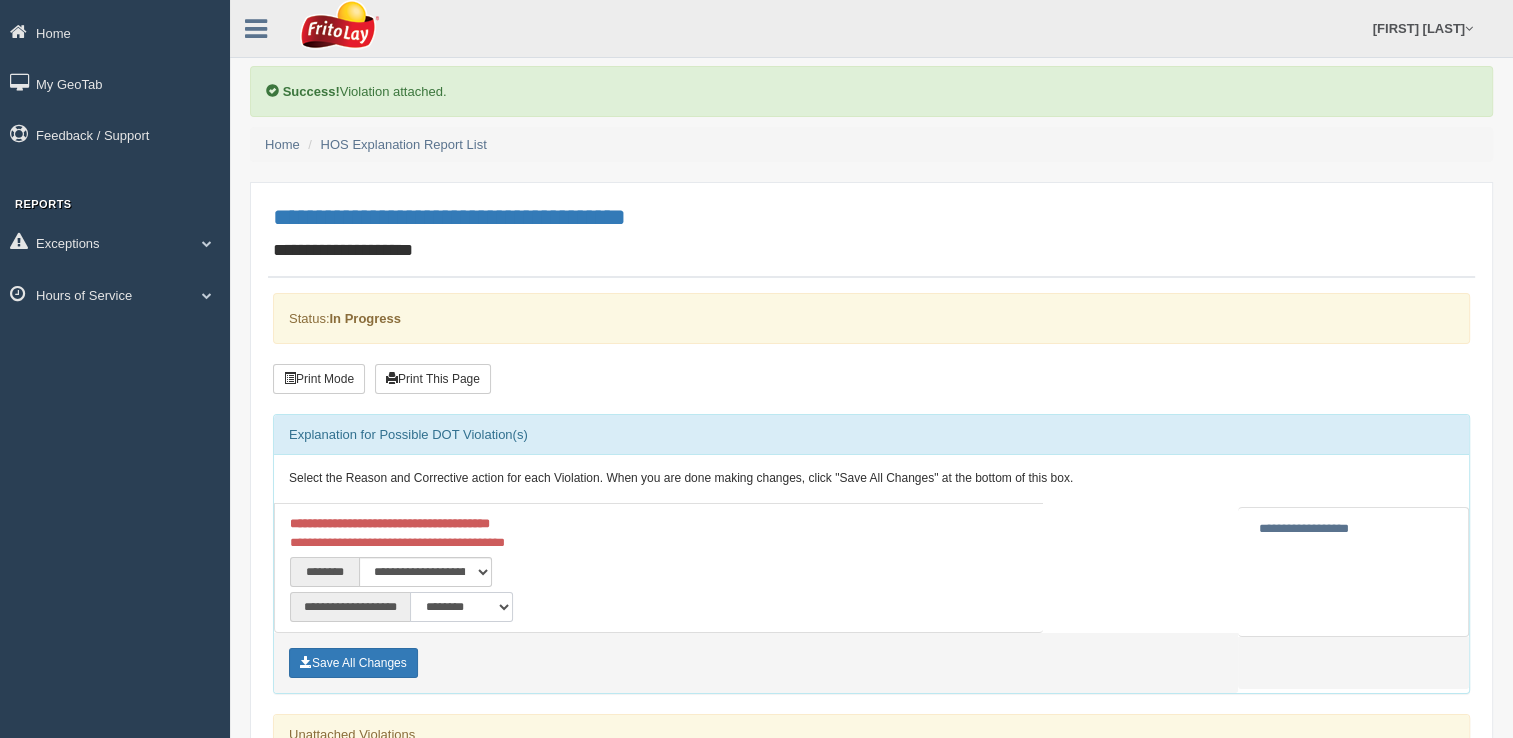 click on "**********" at bounding box center (461, 607) 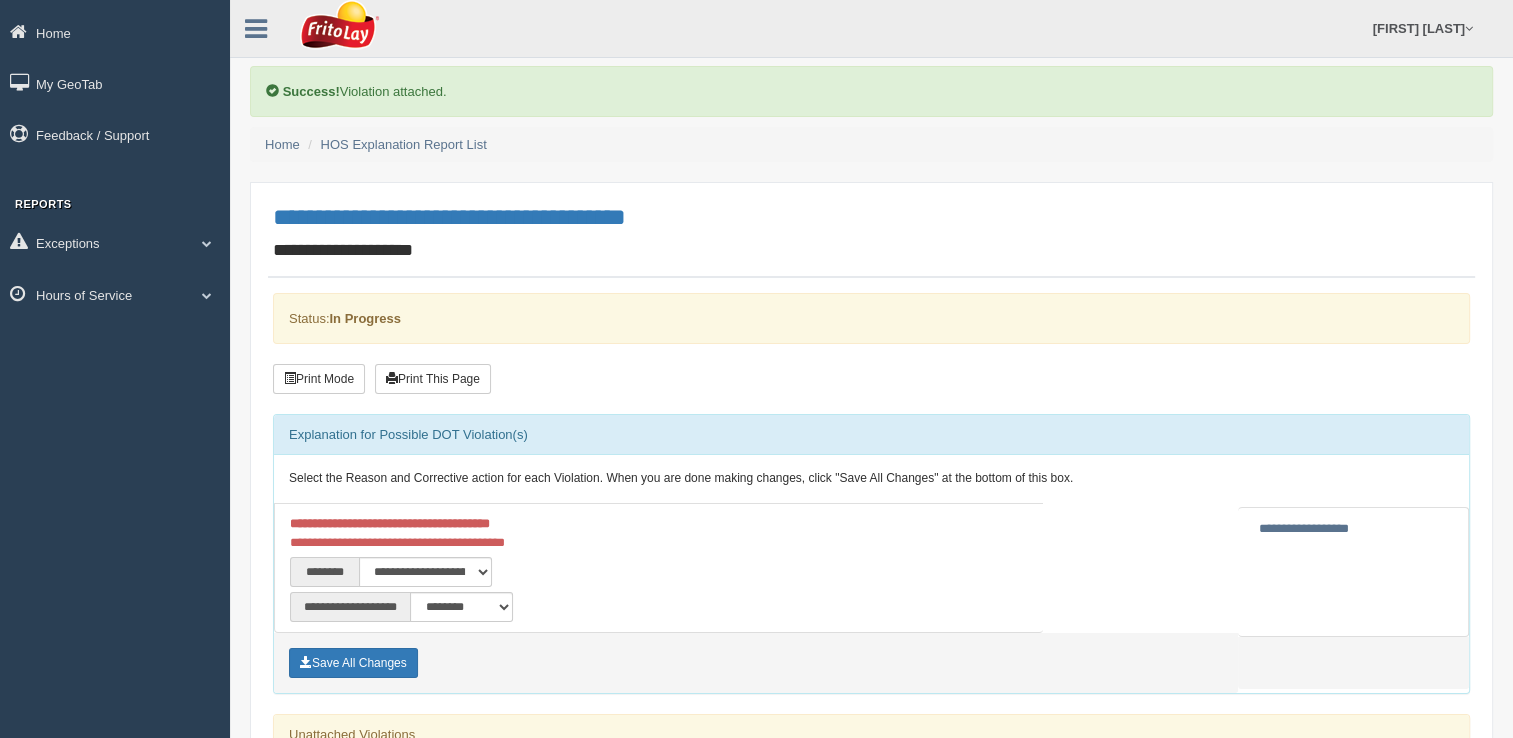 click on "**********" at bounding box center [659, 569] 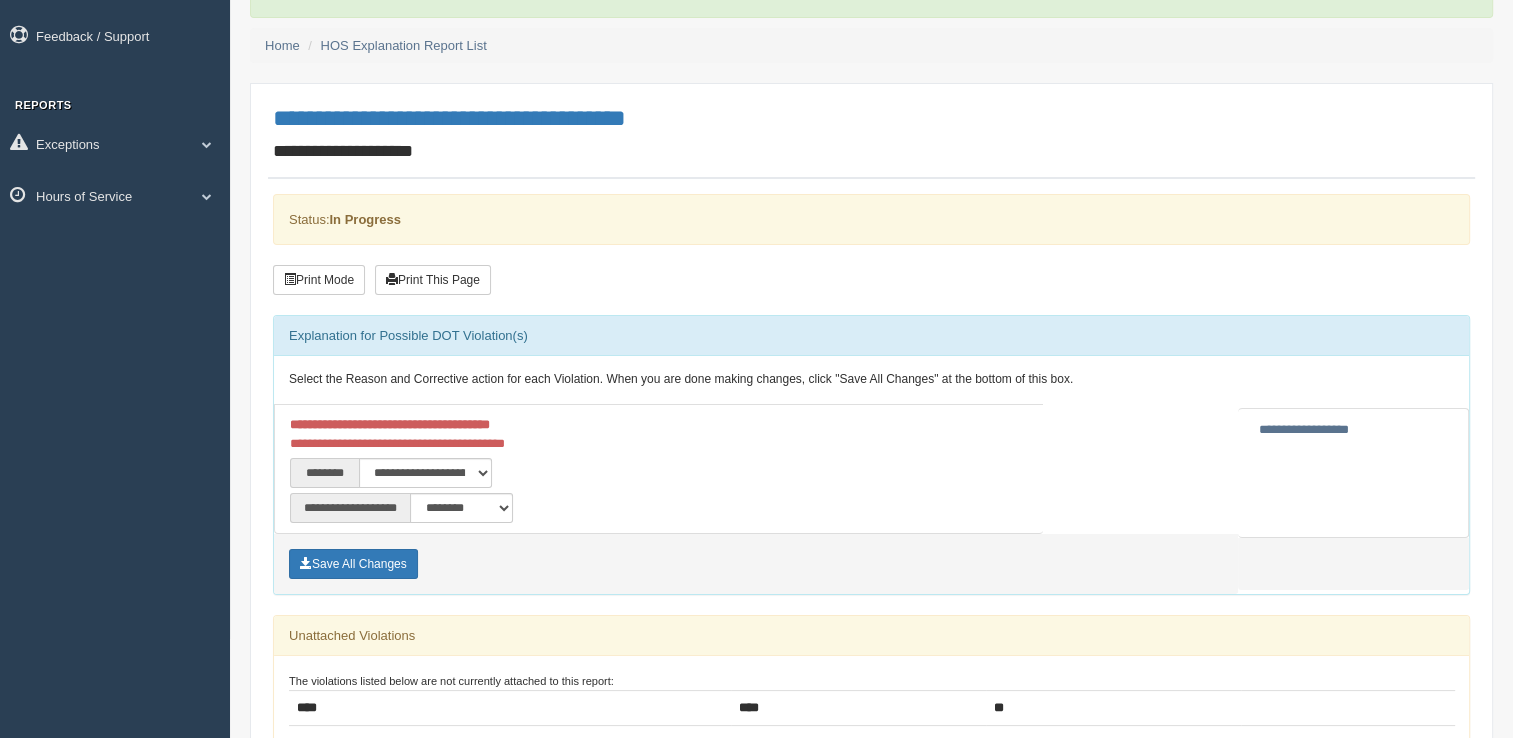 scroll, scrollTop: 100, scrollLeft: 0, axis: vertical 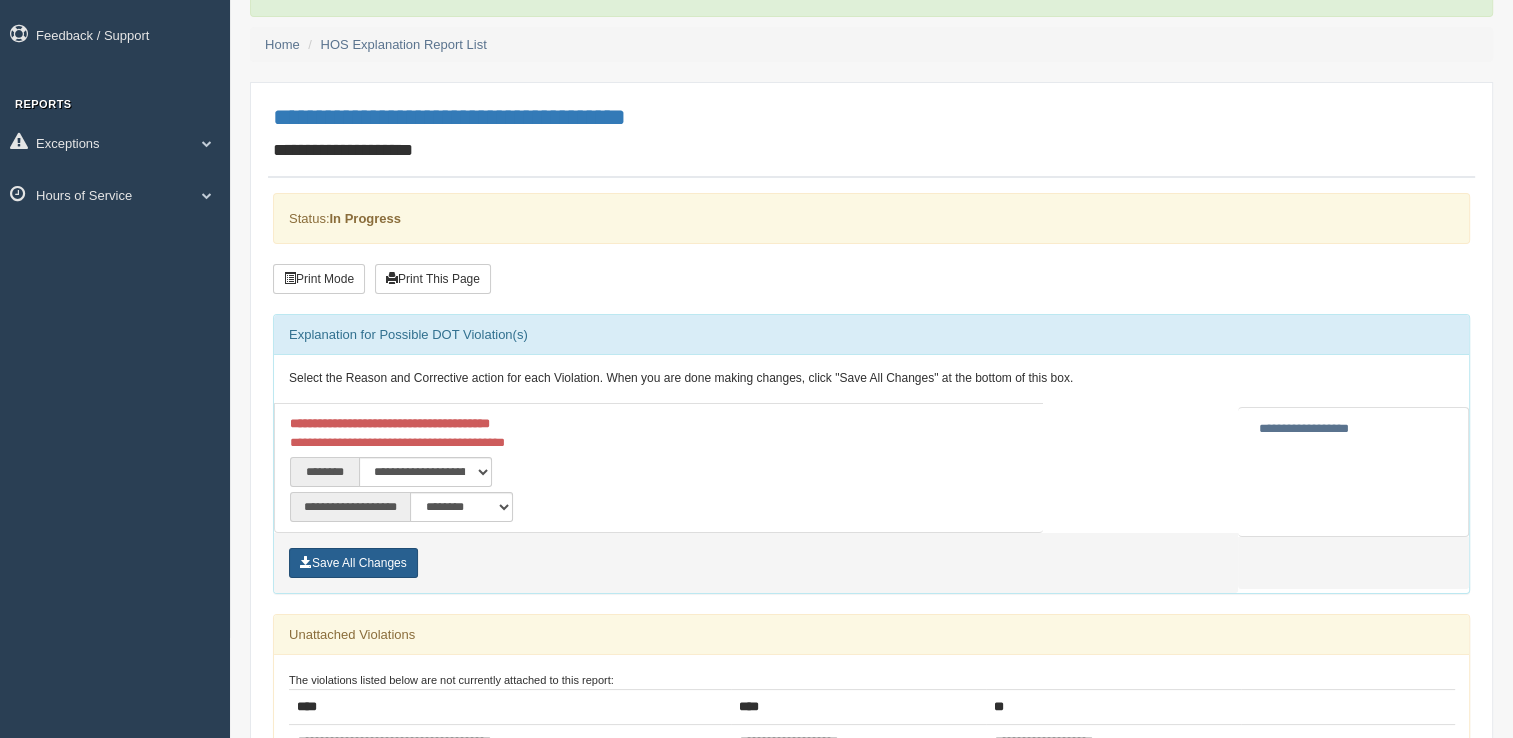 click on "Save All Changes" at bounding box center (353, 563) 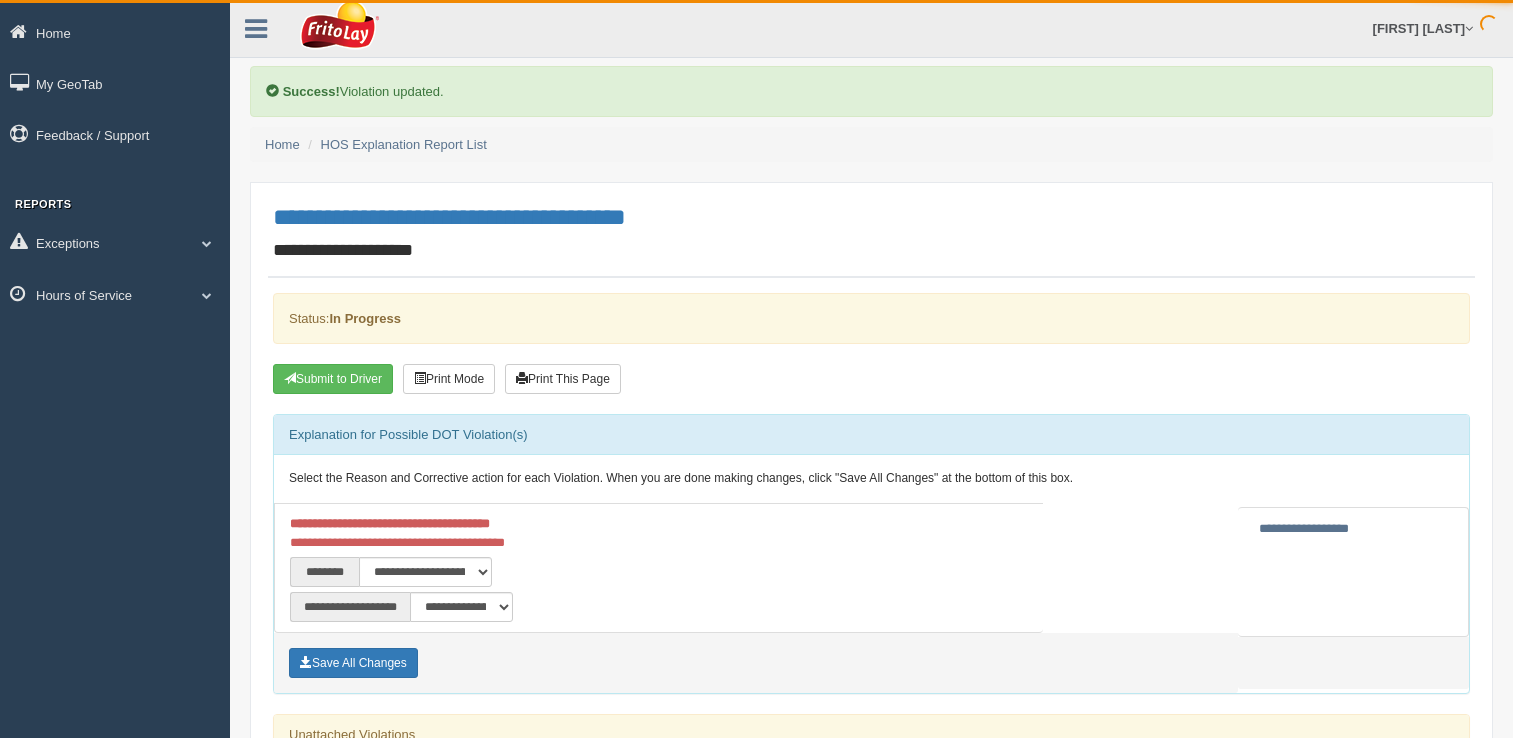 scroll, scrollTop: 0, scrollLeft: 0, axis: both 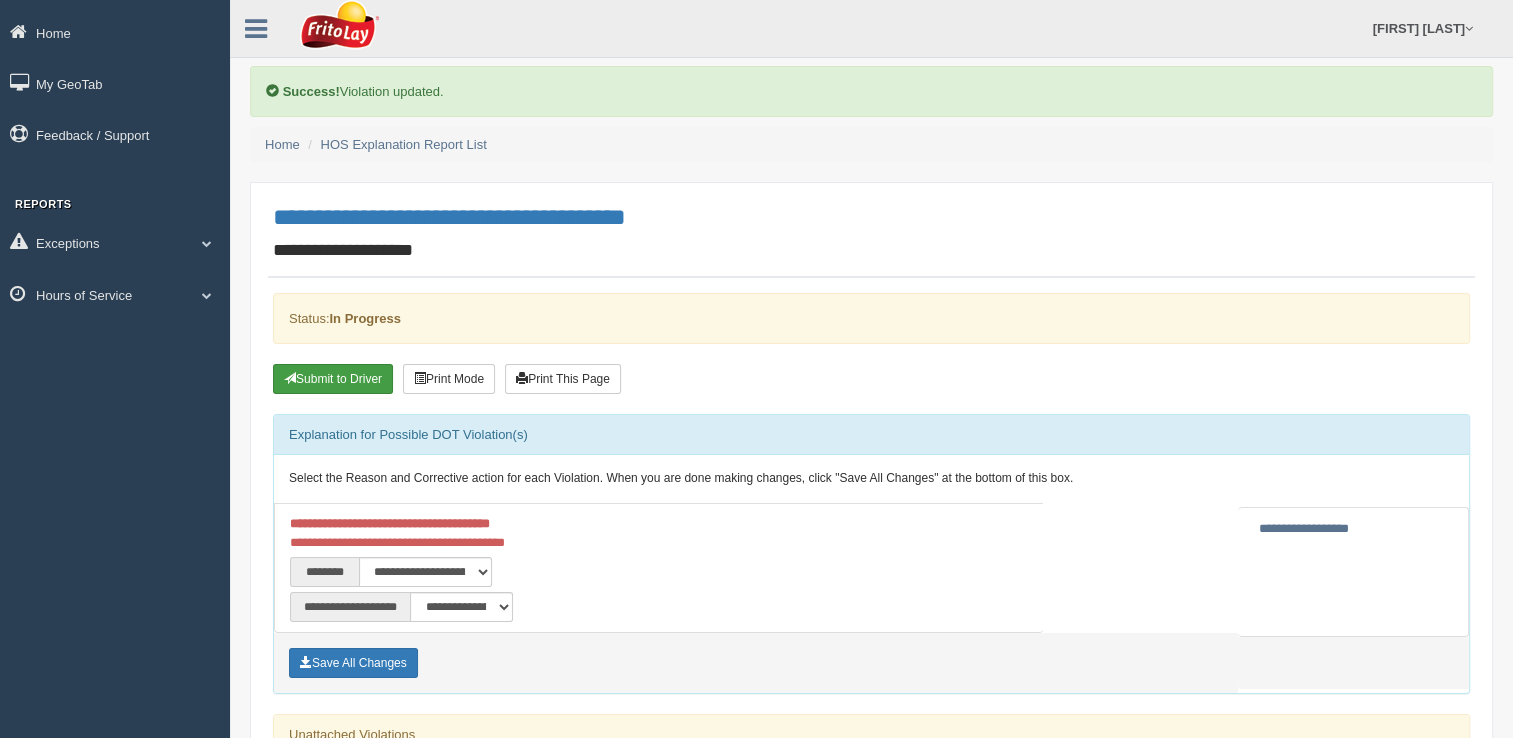 click on "Submit to Driver" at bounding box center [333, 379] 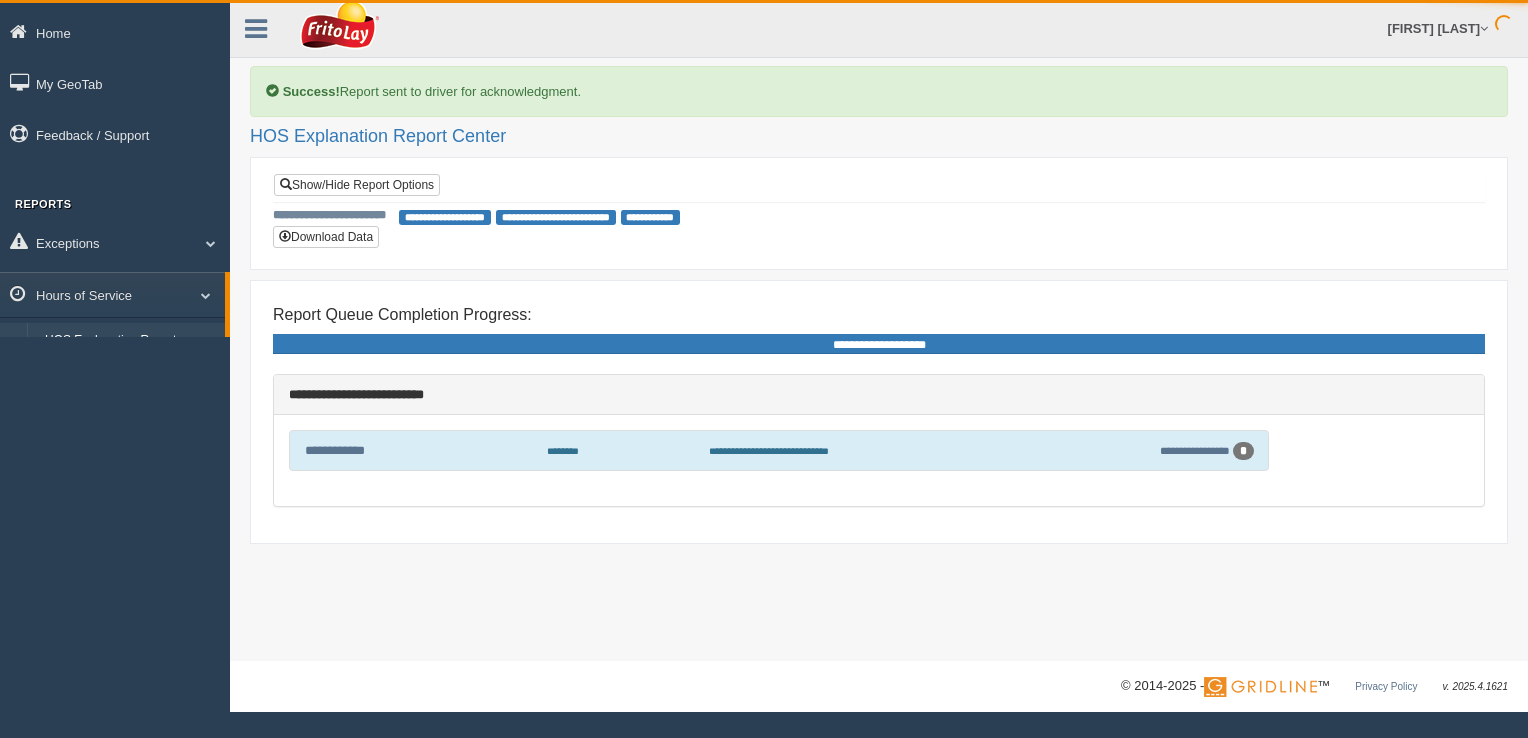scroll, scrollTop: 0, scrollLeft: 0, axis: both 